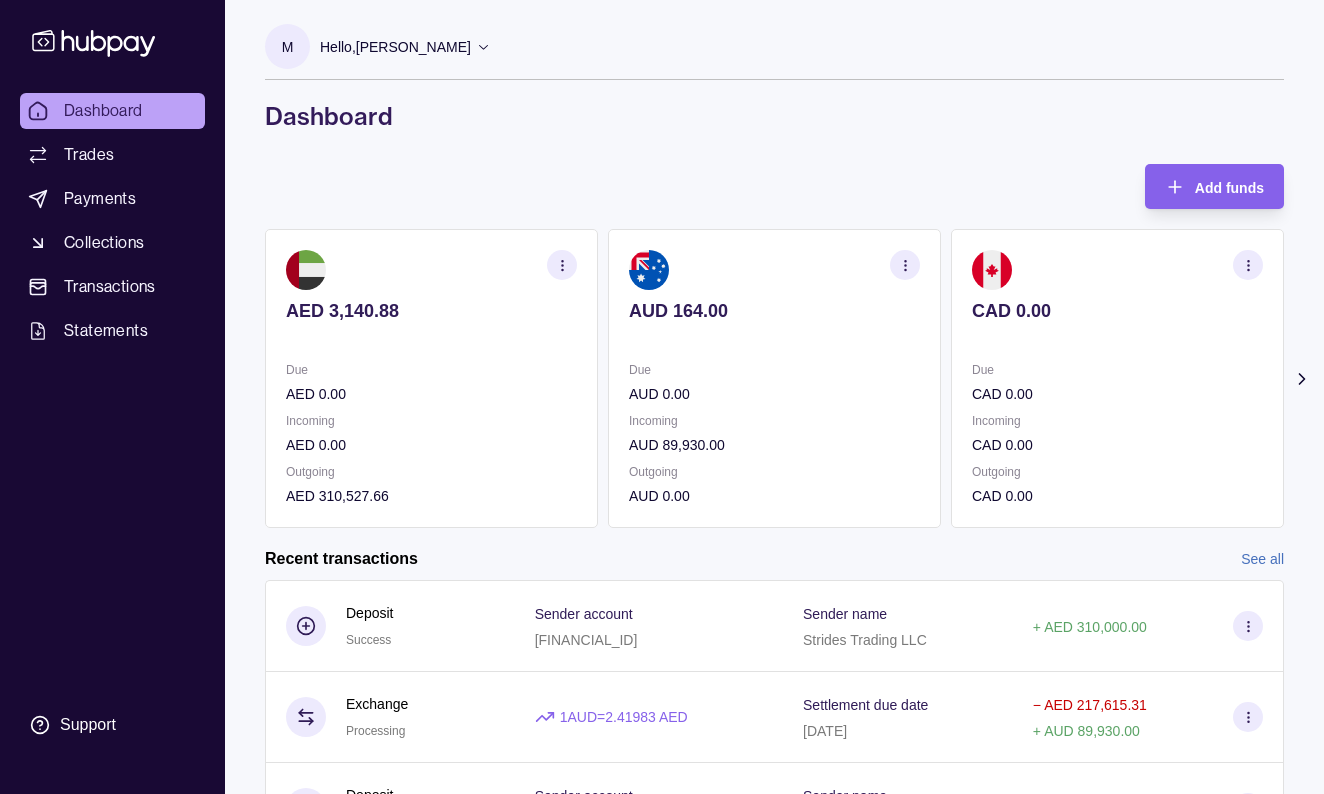 scroll, scrollTop: 0, scrollLeft: 0, axis: both 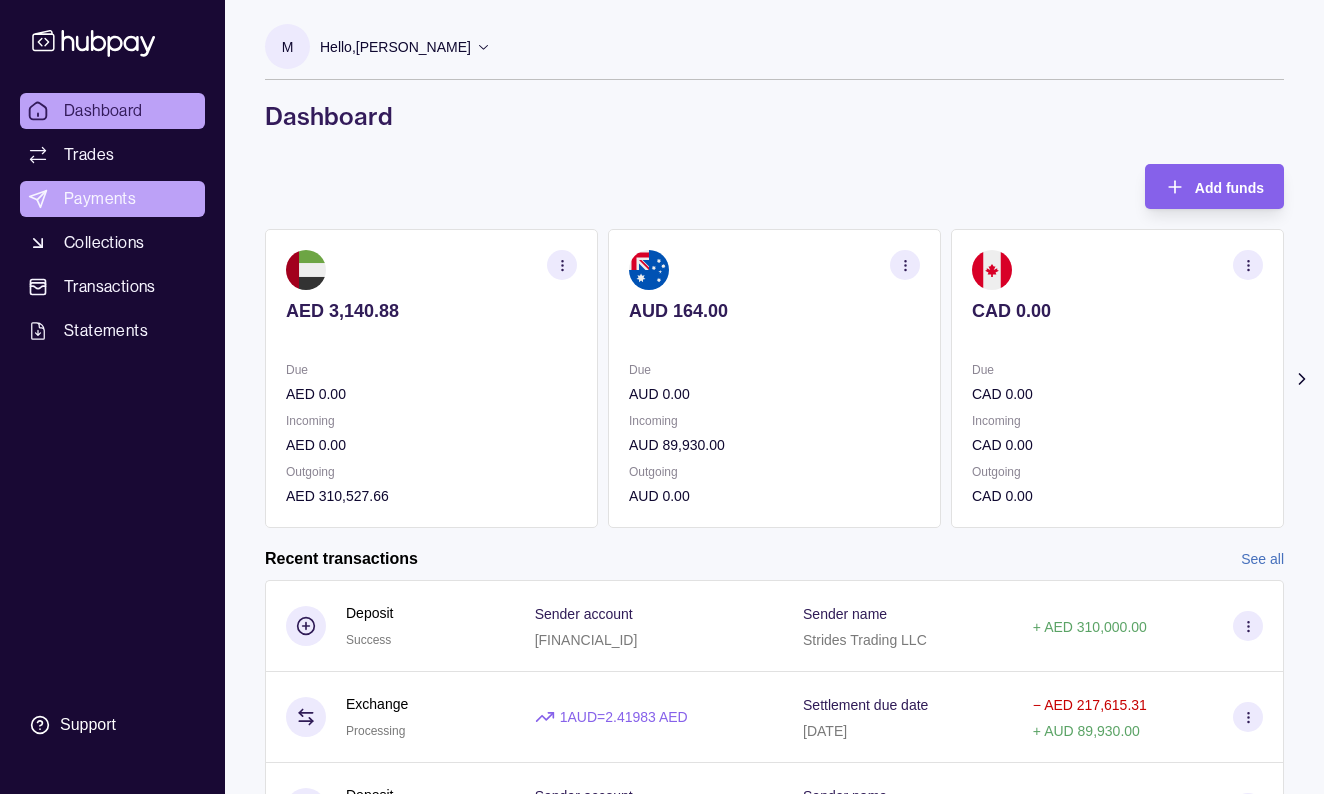 click on "Payments" at bounding box center (100, 199) 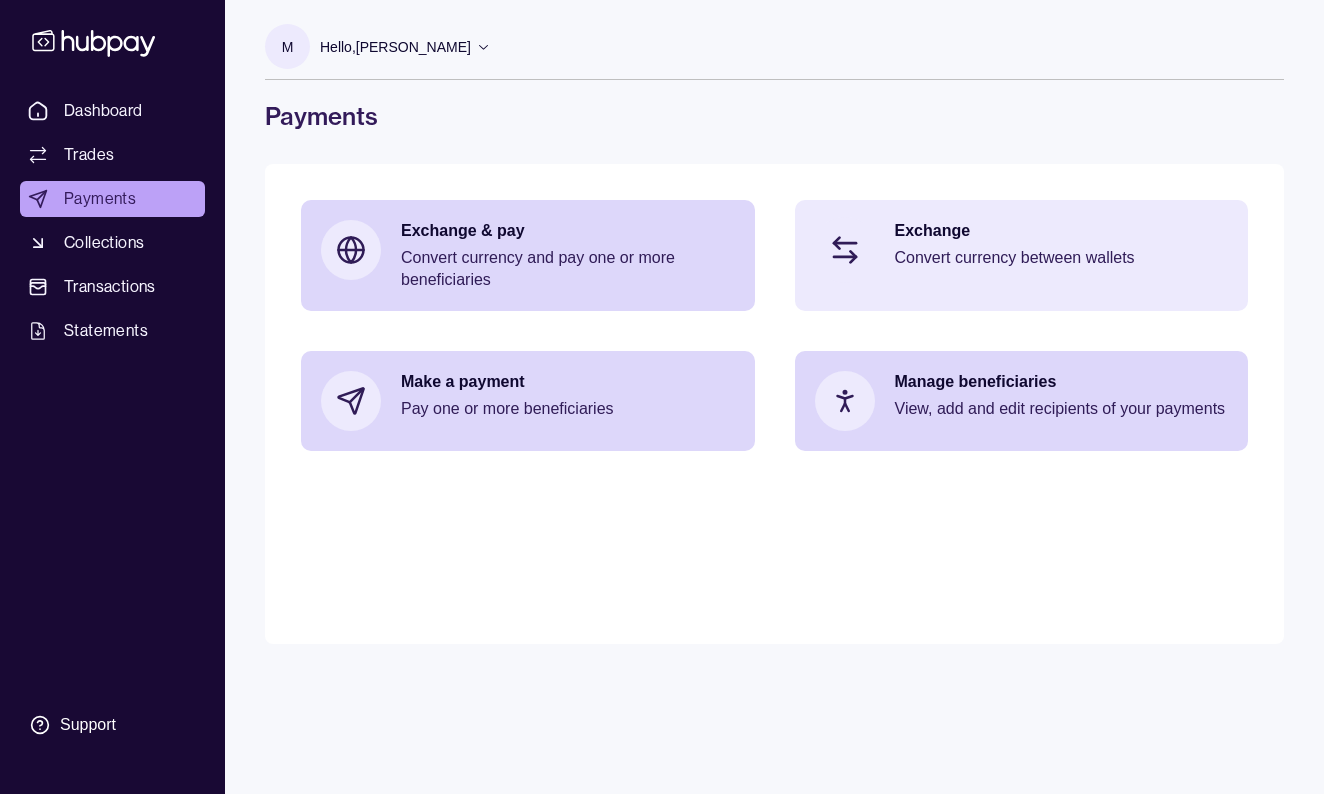 click on "Exchange Convert currency between wallets" at bounding box center [1062, 250] 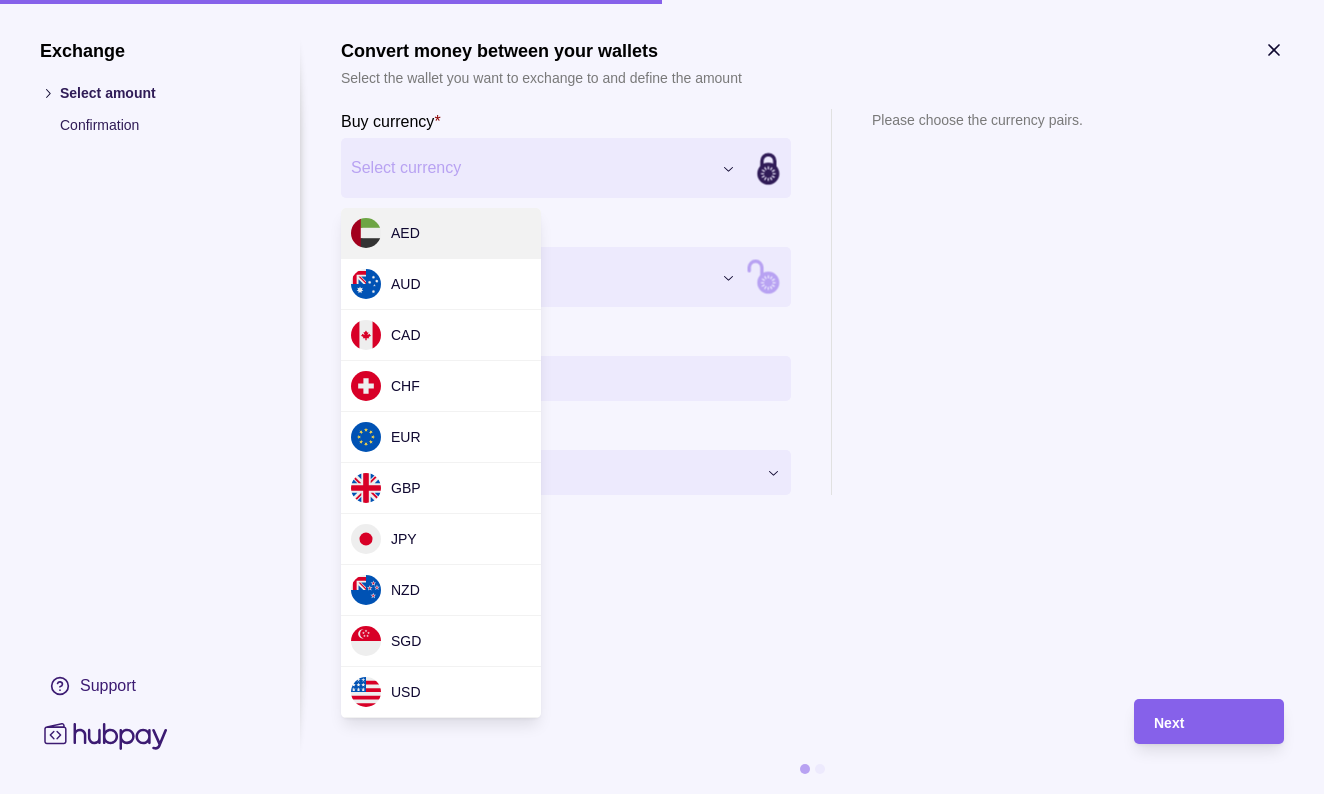 click on "Dashboard Trades Payments Collections Transactions Statements Support M Hello,  Muralenath [PERSON_NAME] Strides Trading LLC Account Terms and conditions Privacy policy Sign out Payments Exchange & pay Convert currency and pay one or more beneficiaries Exchange Convert currency between wallets Make a payment Pay one or more beneficiaries Manage beneficiaries View, add and edit recipients of your payments Payments | Hubpay Exchange Select amount Confirmation Support Convert money between your wallets Select the wallet you want to exchange to and define the amount Buy currency  * Select currency *** *** *** *** *** *** *** *** *** *** Sell currency  * Select currency *** *** *** *** *** *** *** *** *** *** Buy amount  * Settlement Loading… Please choose the currency pairs. Next AED AUD CAD CHF EUR GBP JPY NZD SGD USD" at bounding box center (662, 397) 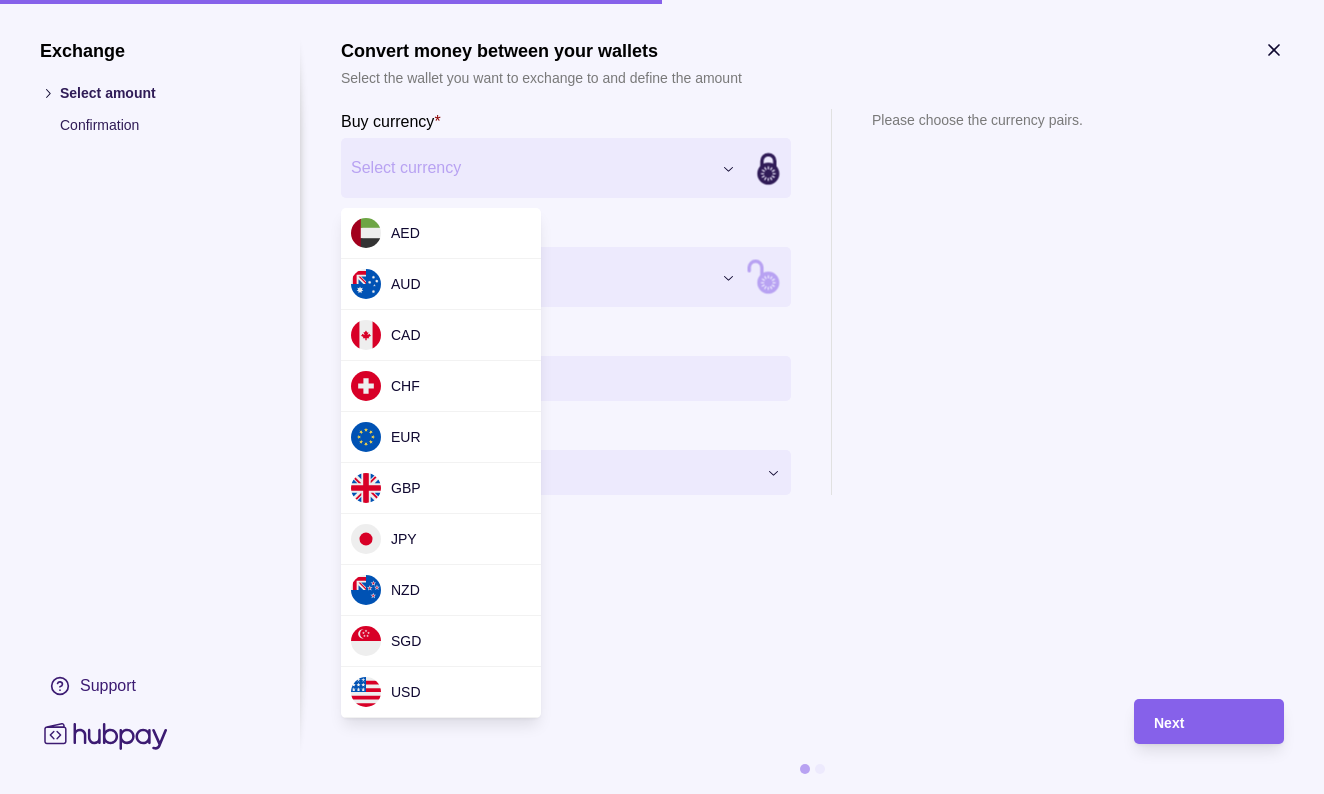 click on "Dashboard Trades Payments Collections Transactions Statements Support M Hello,  Muralenath [PERSON_NAME] Strides Trading LLC Account Terms and conditions Privacy policy Sign out Payments Exchange & pay Convert currency and pay one or more beneficiaries Exchange Convert currency between wallets Make a payment Pay one or more beneficiaries Manage beneficiaries View, add and edit recipients of your payments Payments | Hubpay Exchange Select amount Confirmation Support Convert money between your wallets Select the wallet you want to exchange to and define the amount Buy currency  * Select currency *** *** *** *** *** *** *** *** *** *** Sell currency  * Select currency *** *** *** *** *** *** *** *** *** *** Buy amount  * Settlement Loading… Please choose the currency pairs. Next AED AUD CAD CHF EUR GBP JPY NZD SGD USD" at bounding box center [662, 397] 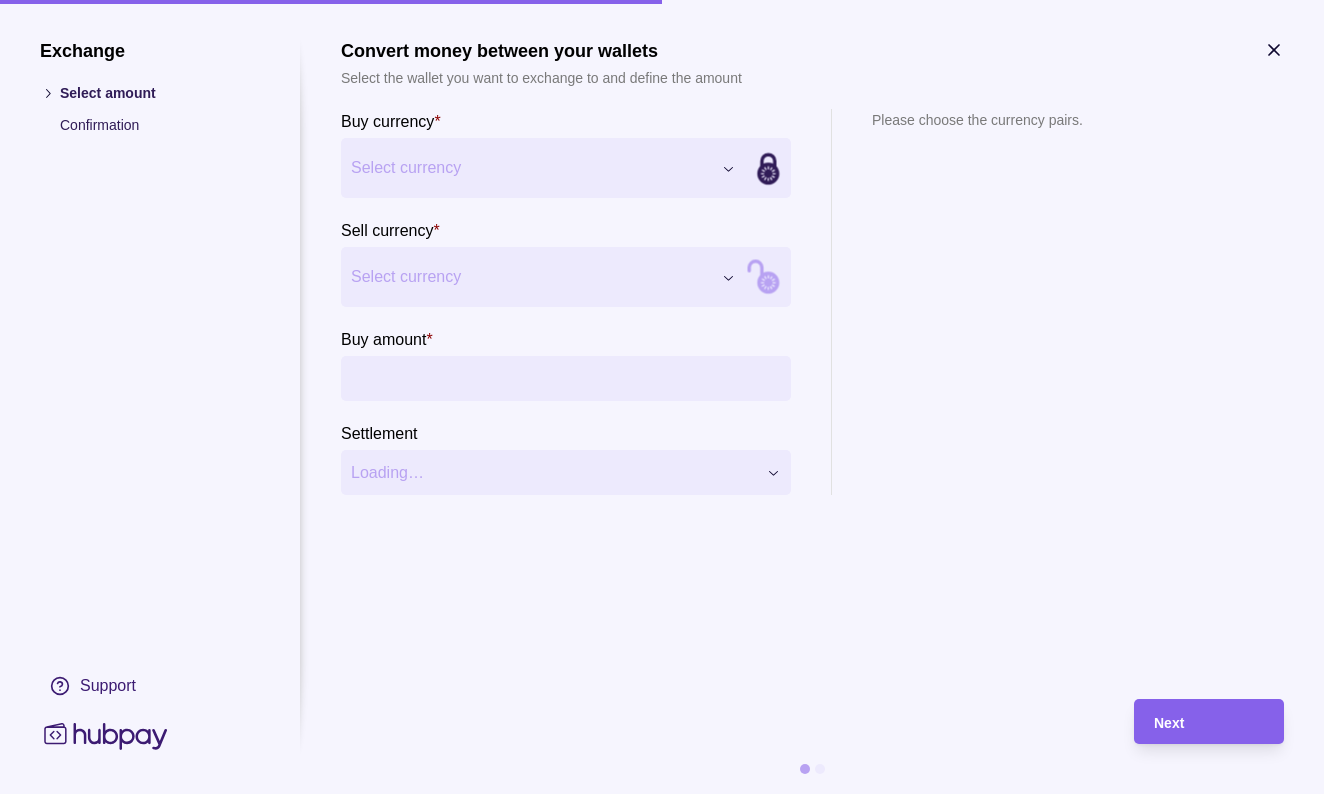 click 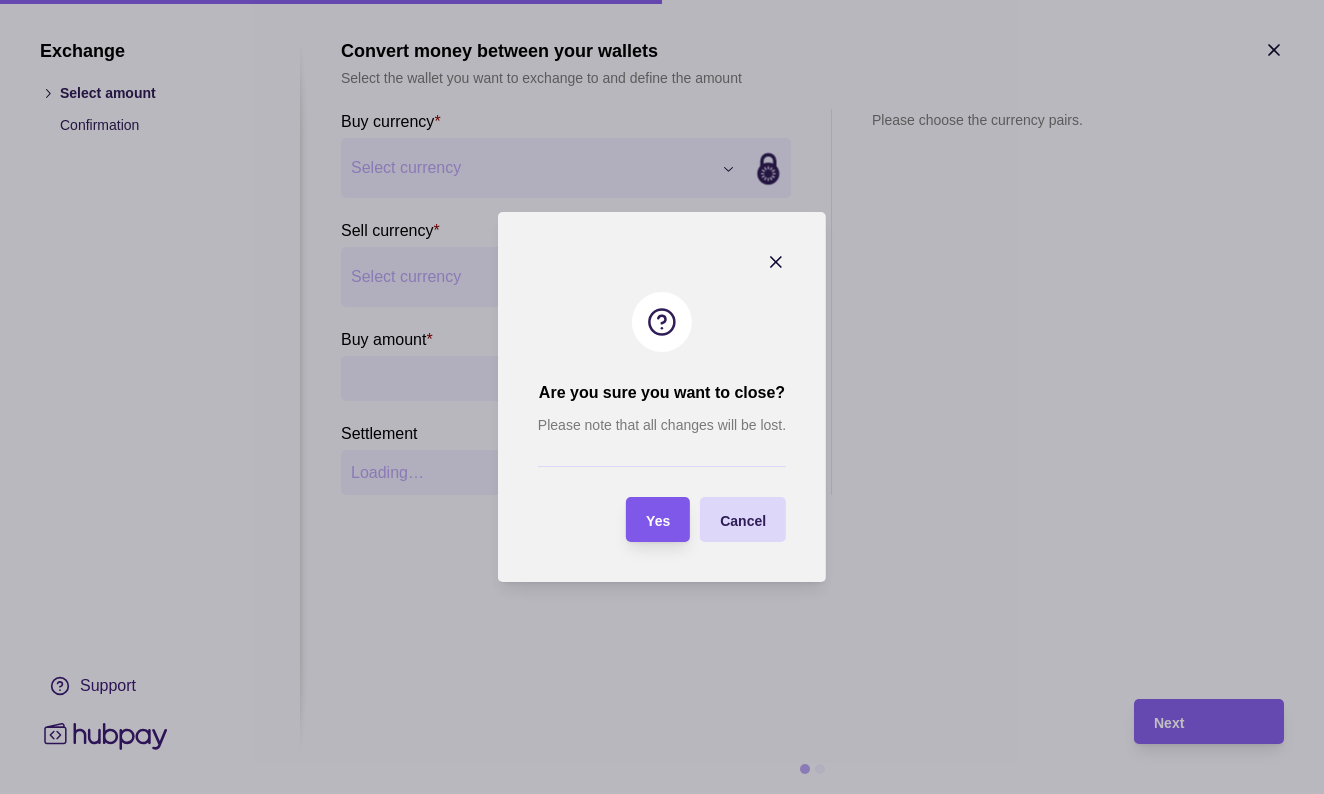click on "Yes" at bounding box center [658, 521] 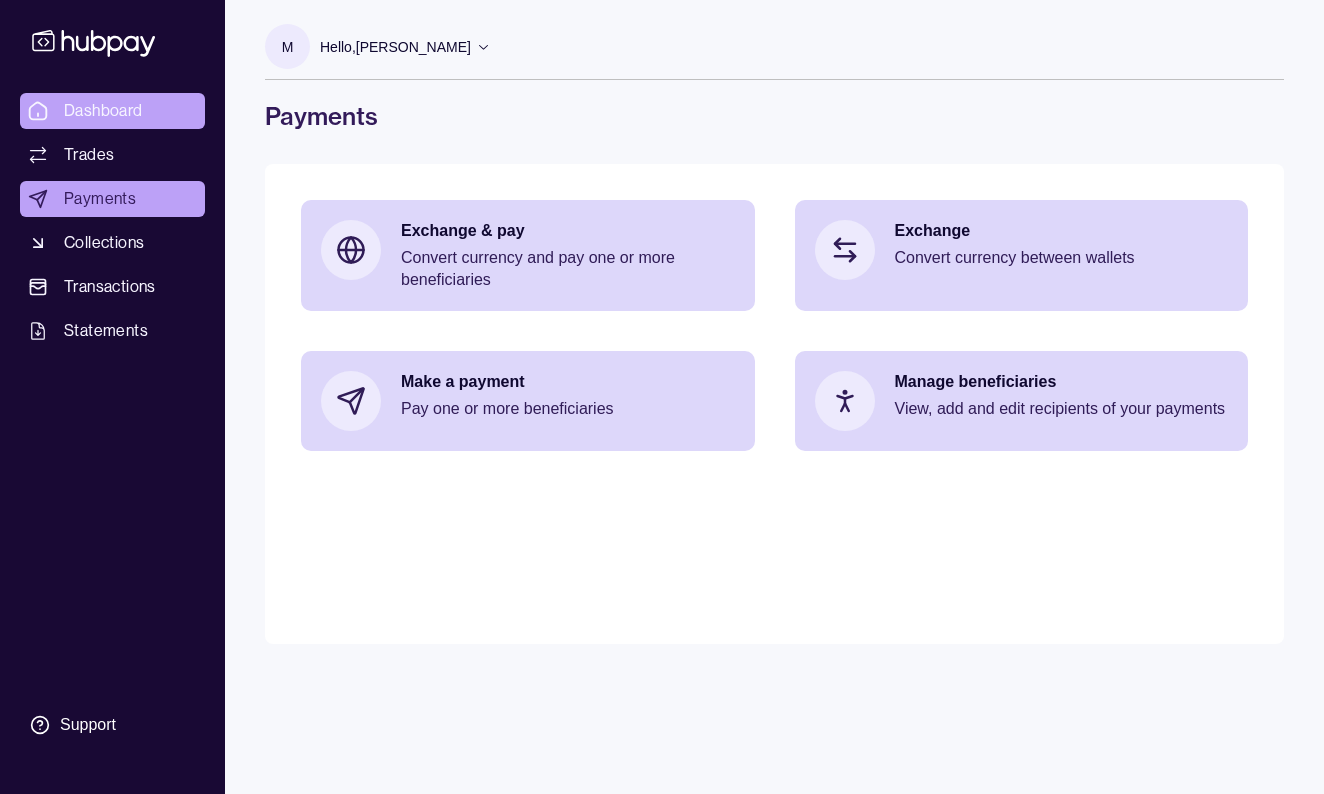click on "Dashboard" at bounding box center [103, 111] 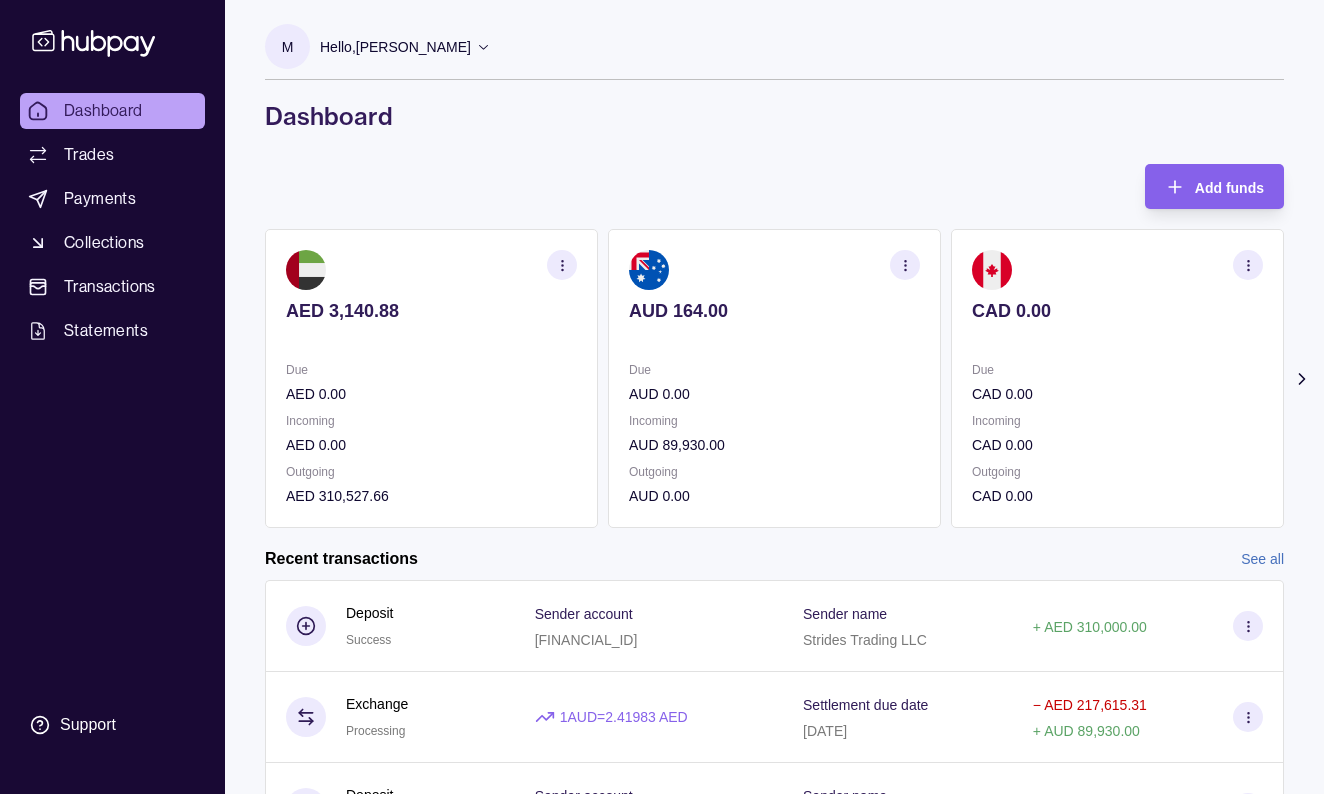 click 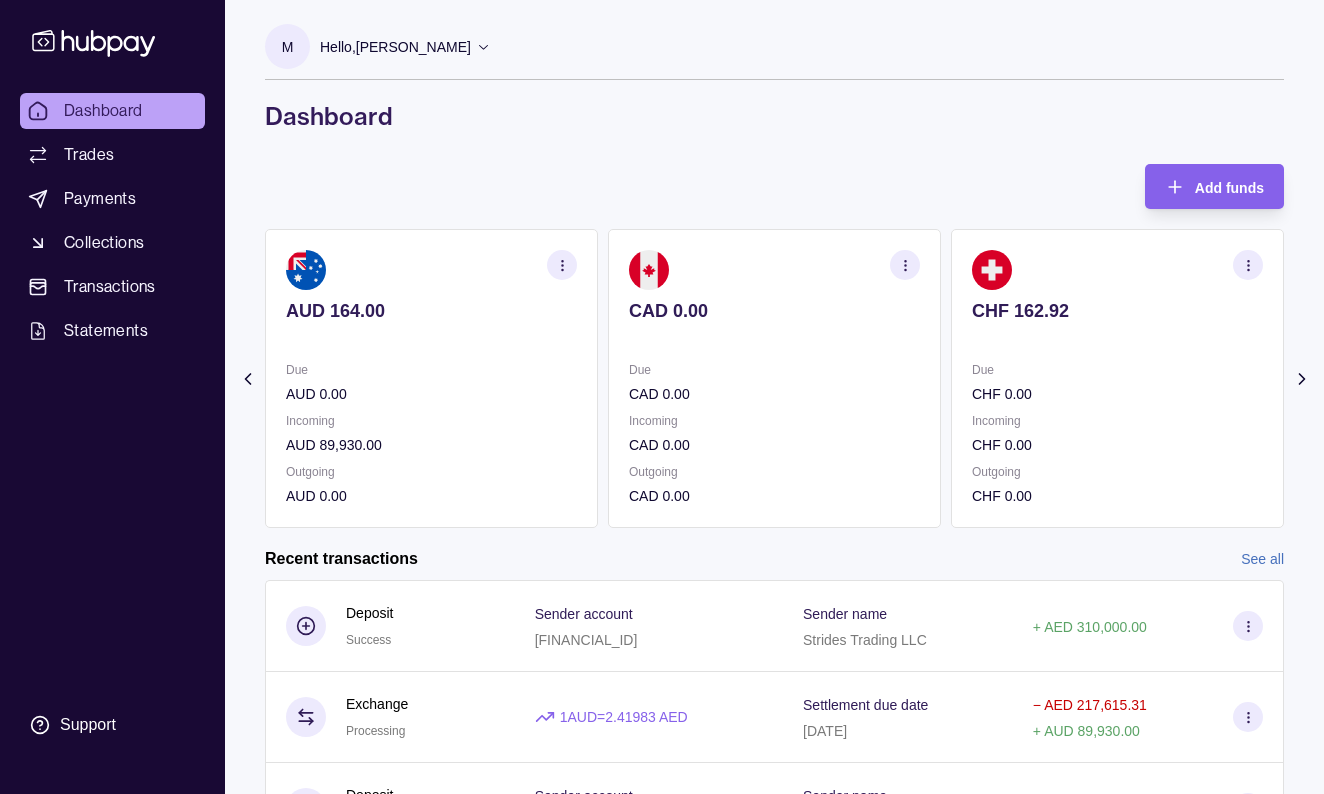 click 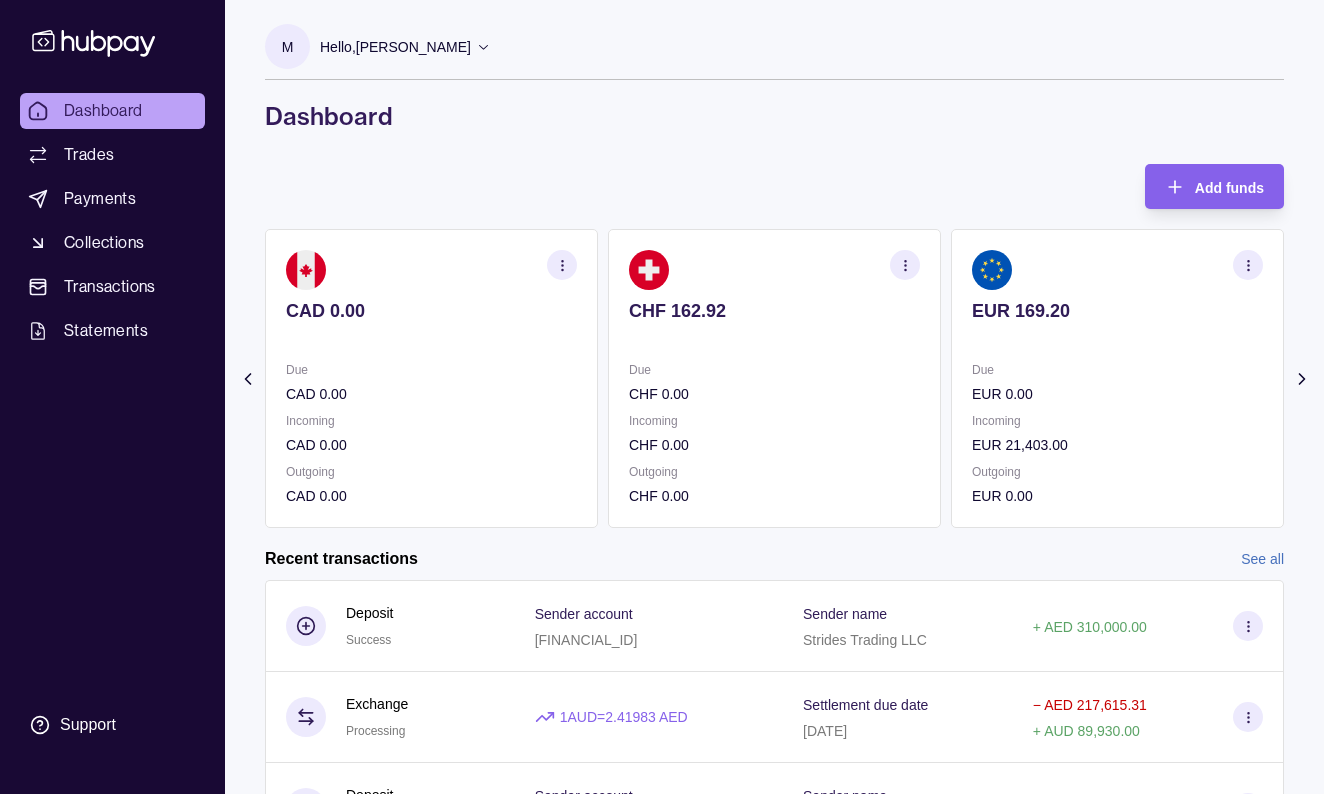 click 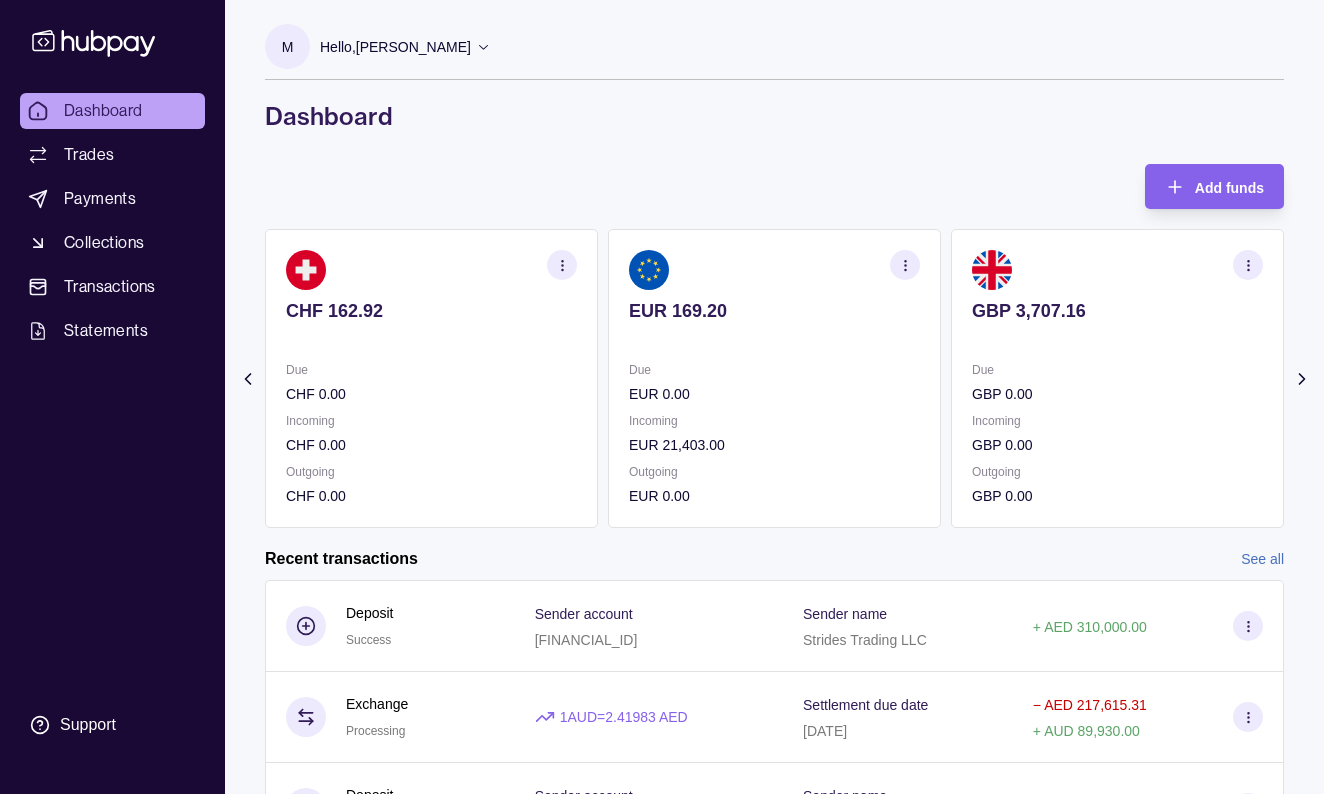 click 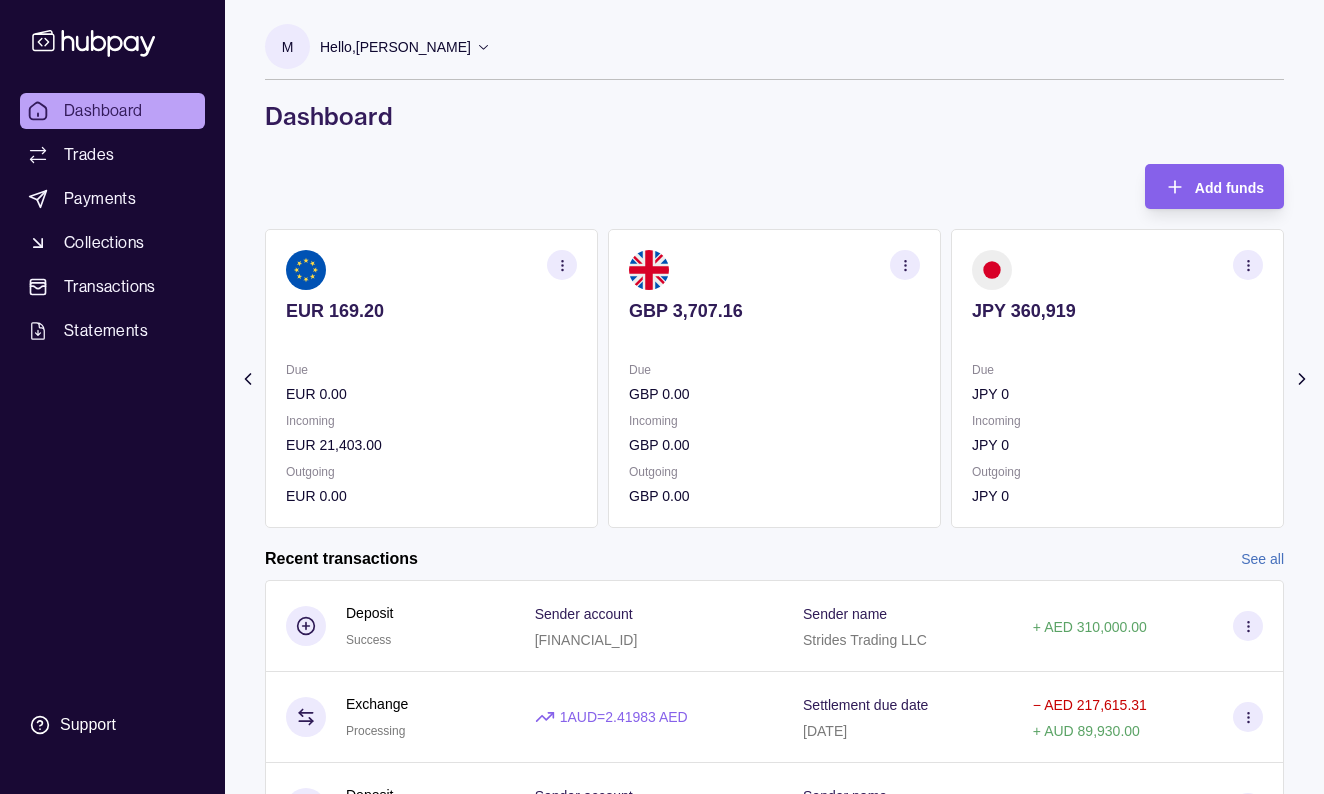 click 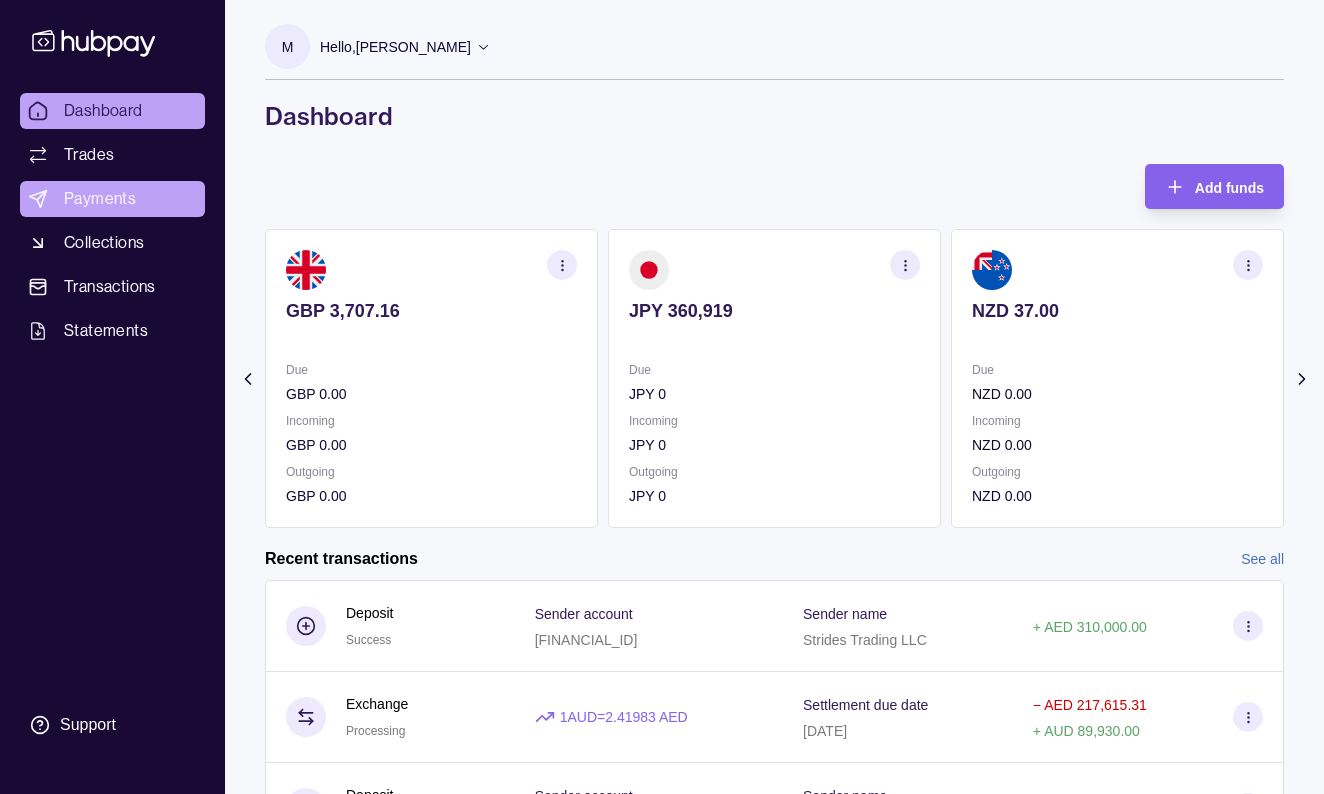 click on "Payments" at bounding box center [100, 199] 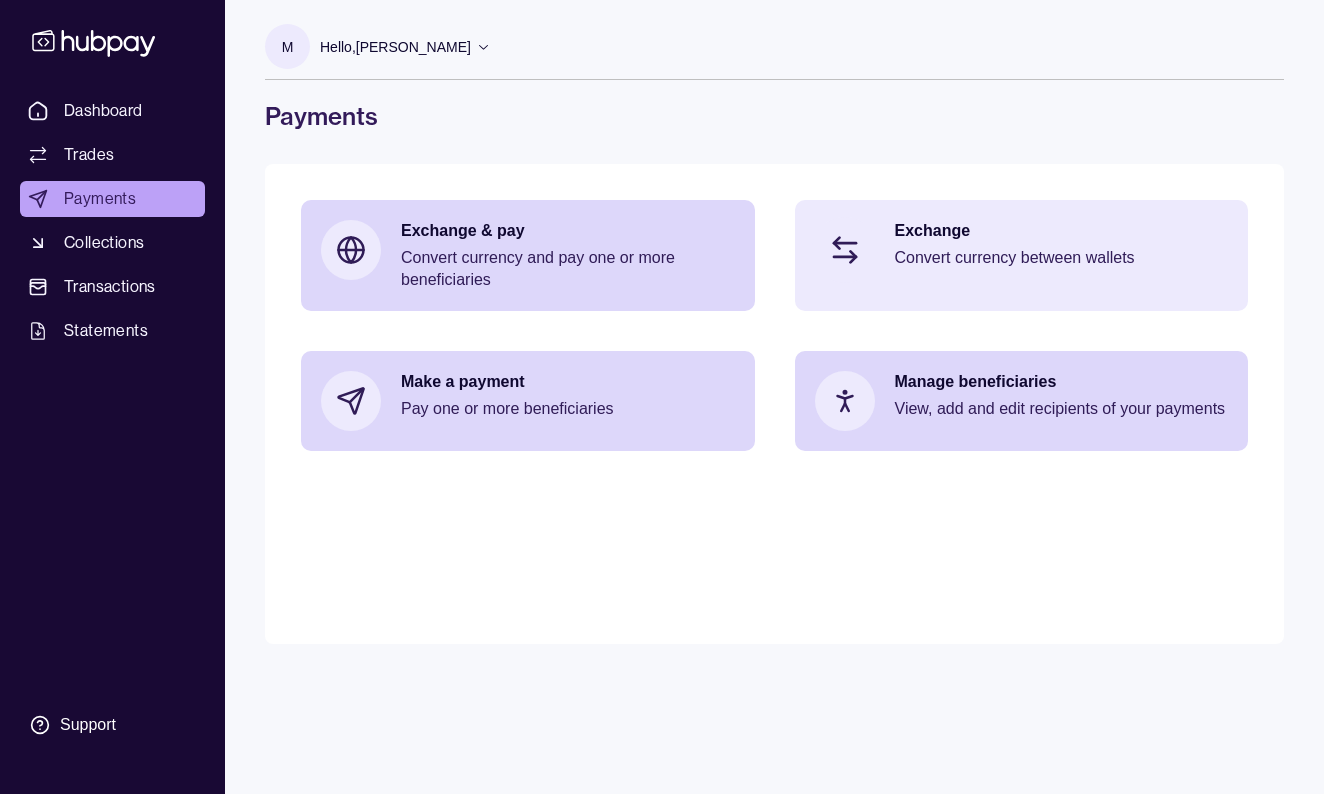 click on "Convert currency between wallets" at bounding box center (1062, 258) 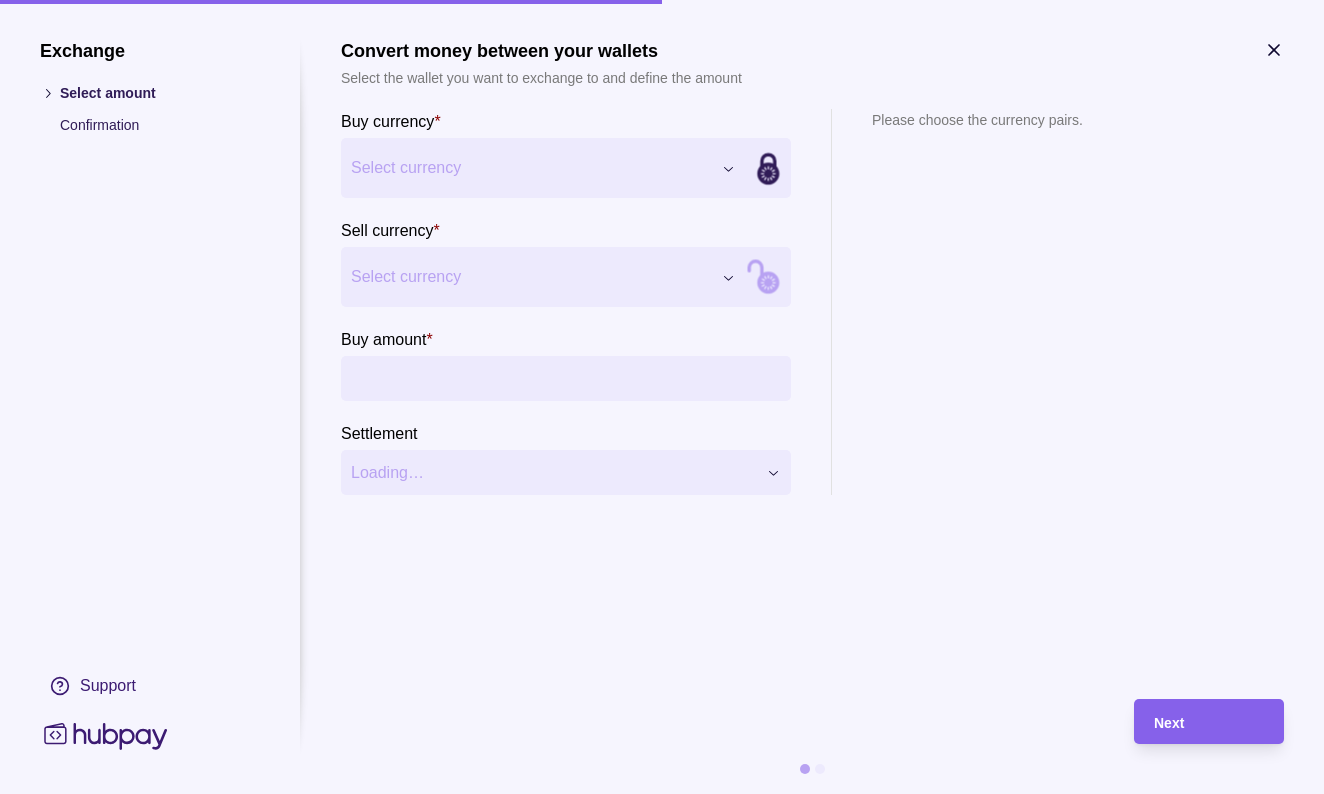 click on "Dashboard Trades Payments Collections Transactions Statements Support M Hello,  Muralenath [PERSON_NAME] Strides Trading LLC Account Terms and conditions Privacy policy Sign out Payments Exchange & pay Convert currency and pay one or more beneficiaries Exchange Convert currency between wallets Make a payment Pay one or more beneficiaries Manage beneficiaries View, add and edit recipients of your payments Payments | Hubpay Exchange Select amount Confirmation Support Convert money between your wallets Select the wallet you want to exchange to and define the amount Buy currency  * Select currency *** *** *** *** *** *** *** *** *** *** Sell currency  * Select currency *** *** *** *** *** *** *** *** *** *** Buy amount  * Settlement Loading… Please choose the currency pairs. Next" at bounding box center [662, 397] 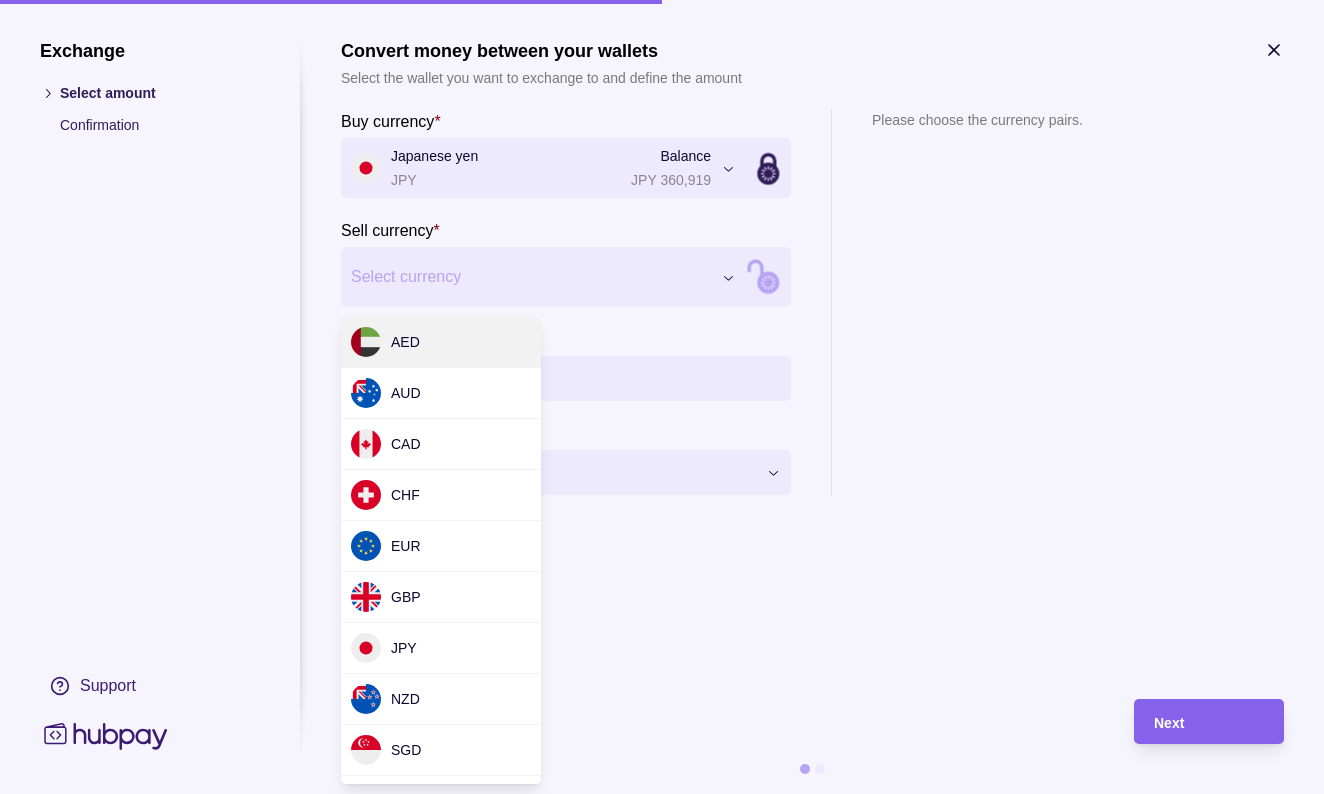 click on "Dashboard Trades Payments Collections Transactions Statements Support M Hello,  Muralenath [PERSON_NAME] Strides Trading LLC Account Terms and conditions Privacy policy Sign out Payments Exchange & pay Convert currency and pay one or more beneficiaries Exchange Convert currency between wallets Make a payment Pay one or more beneficiaries Manage beneficiaries View, add and edit recipients of your payments Payments | Hubpay Exchange Select amount Confirmation Support Convert money between your wallets Select the wallet you want to exchange to and define the amount Buy currency  * Japanese yen JPY Balance JPY 360,919 *** *** *** *** *** *** *** *** *** *** Sell currency  * Select currency *** *** *** *** *** *** *** *** *** *** Buy amount  * Settlement Loading… Please choose the currency pairs. Next AED AUD CAD CHF EUR GBP JPY NZD SGD USD" at bounding box center (662, 397) 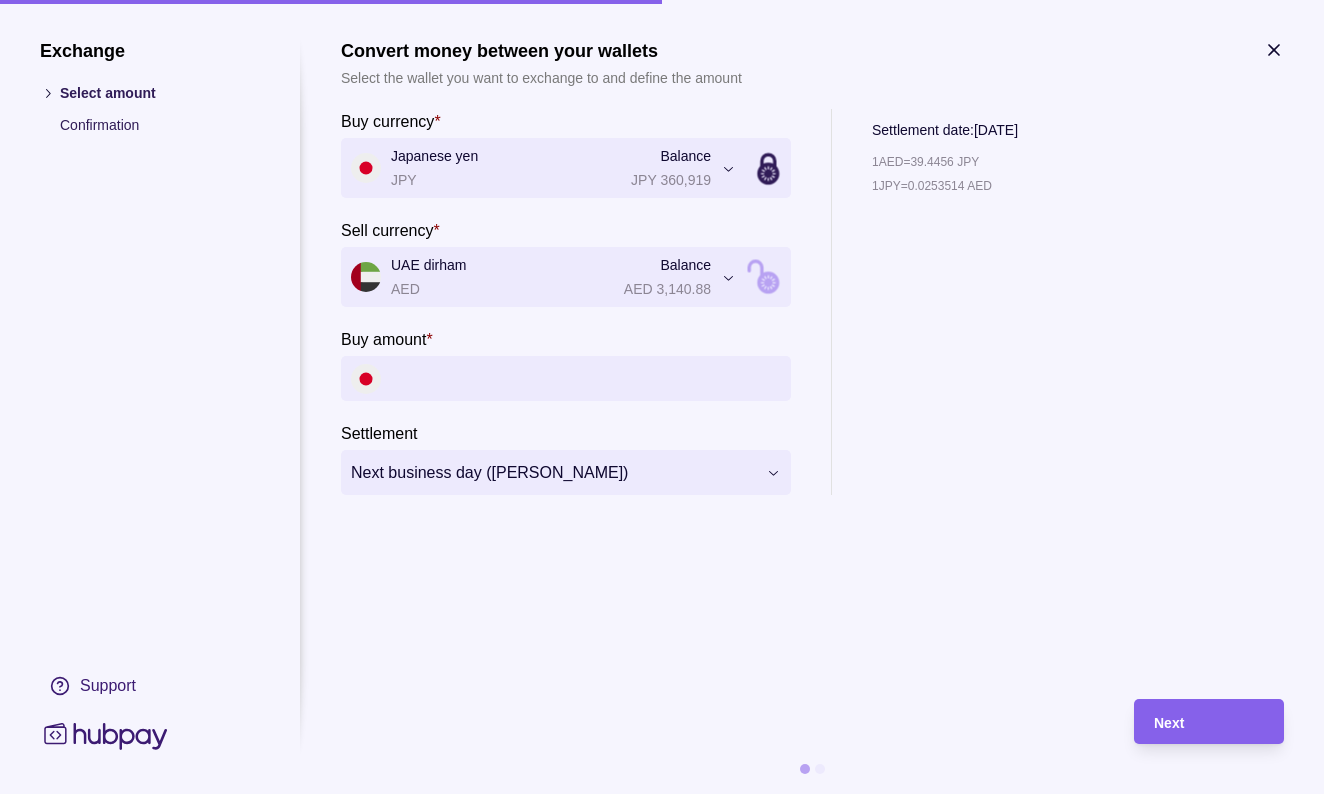 click on "Buy amount  *" at bounding box center (586, 378) 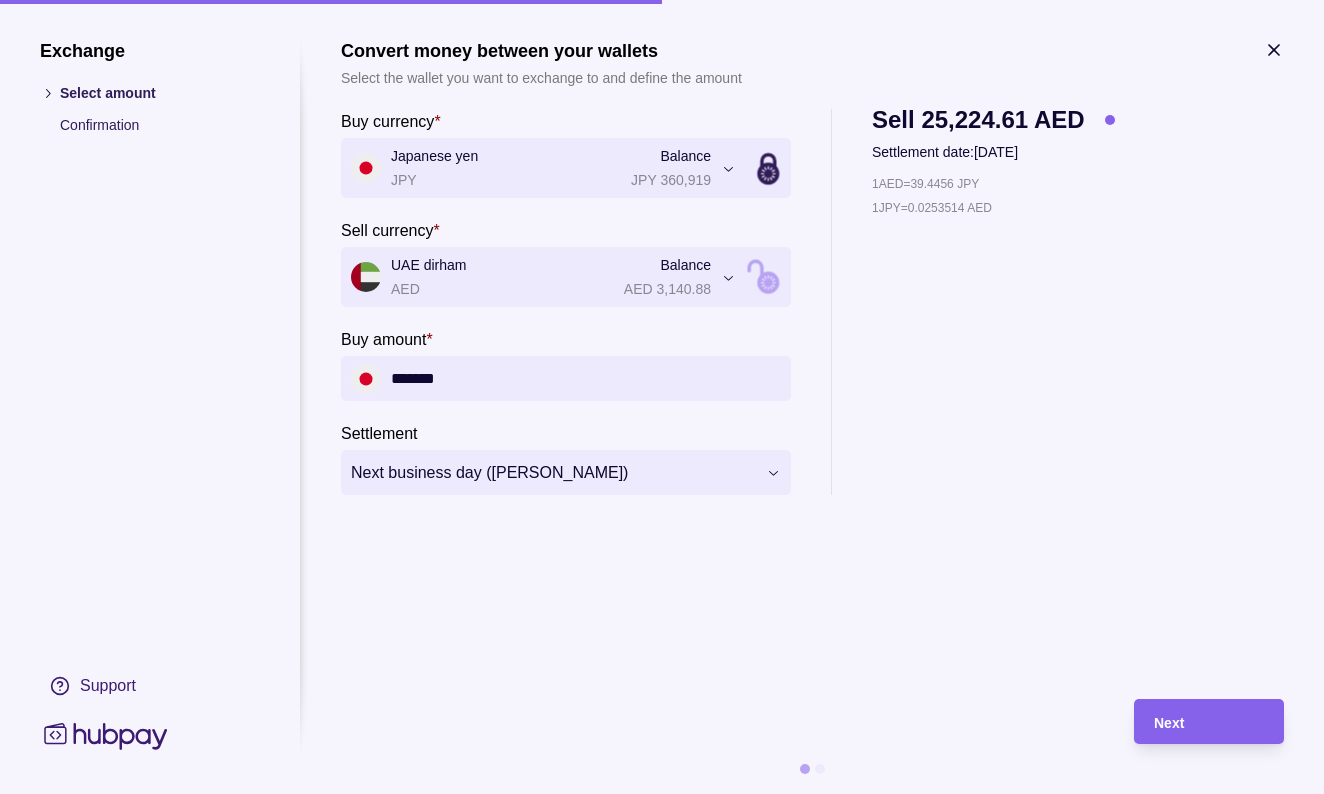 type on "*********" 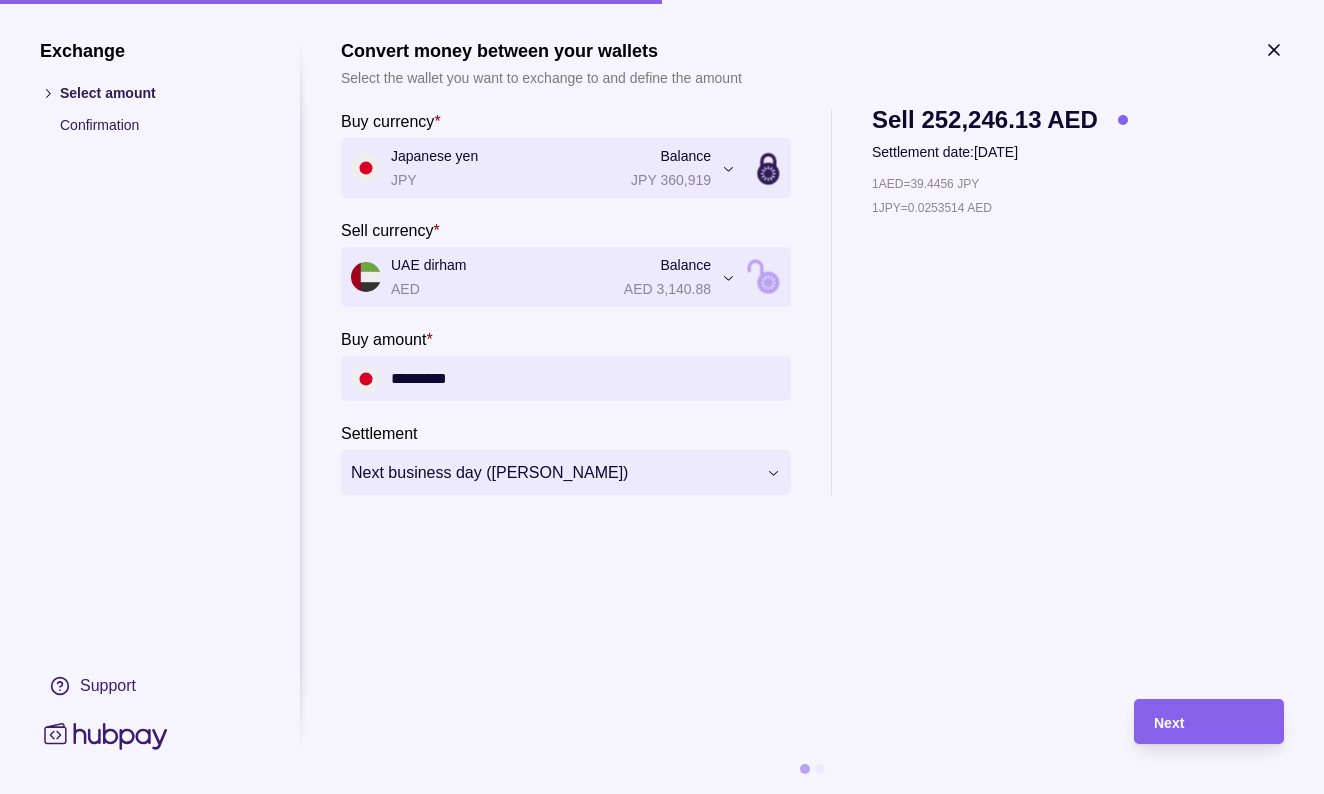 click on "**********" at bounding box center [662, 397] 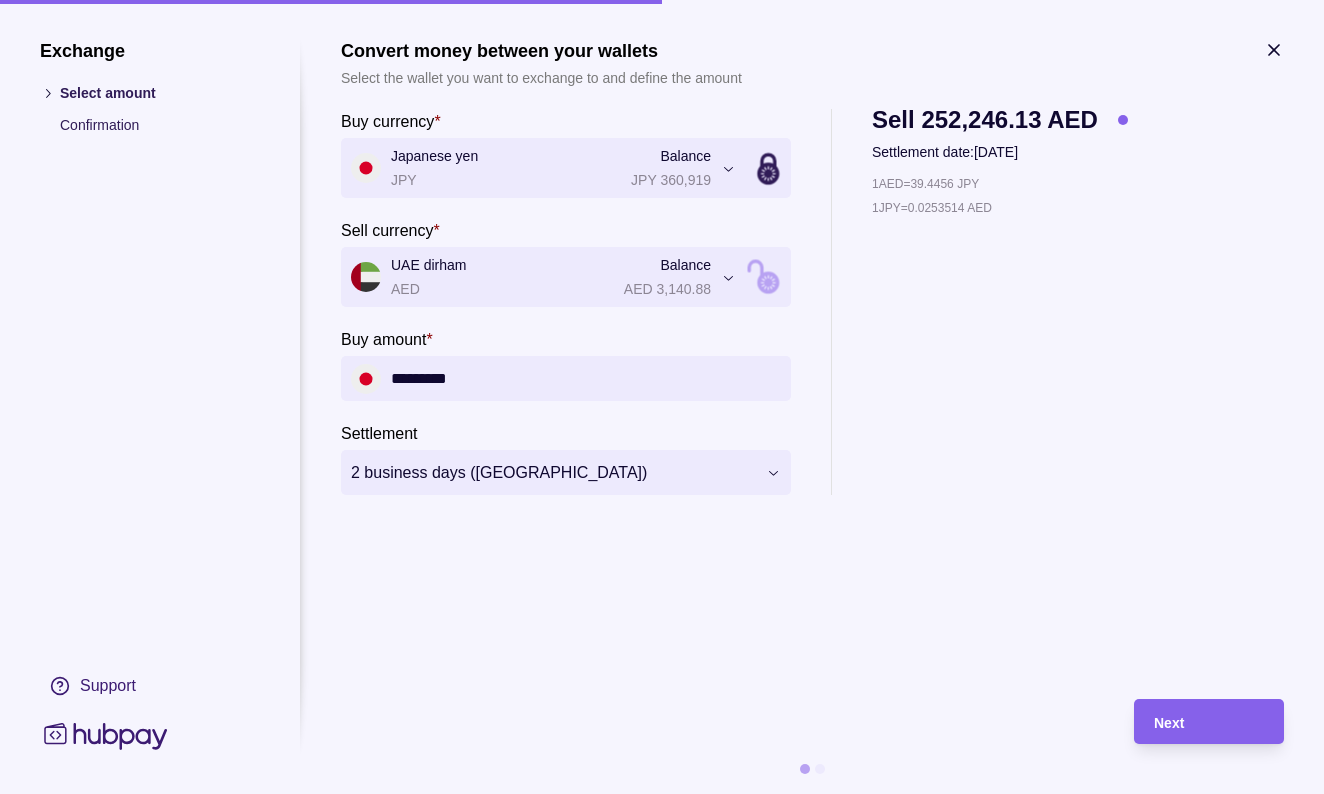 click on "*********" at bounding box center [586, 378] 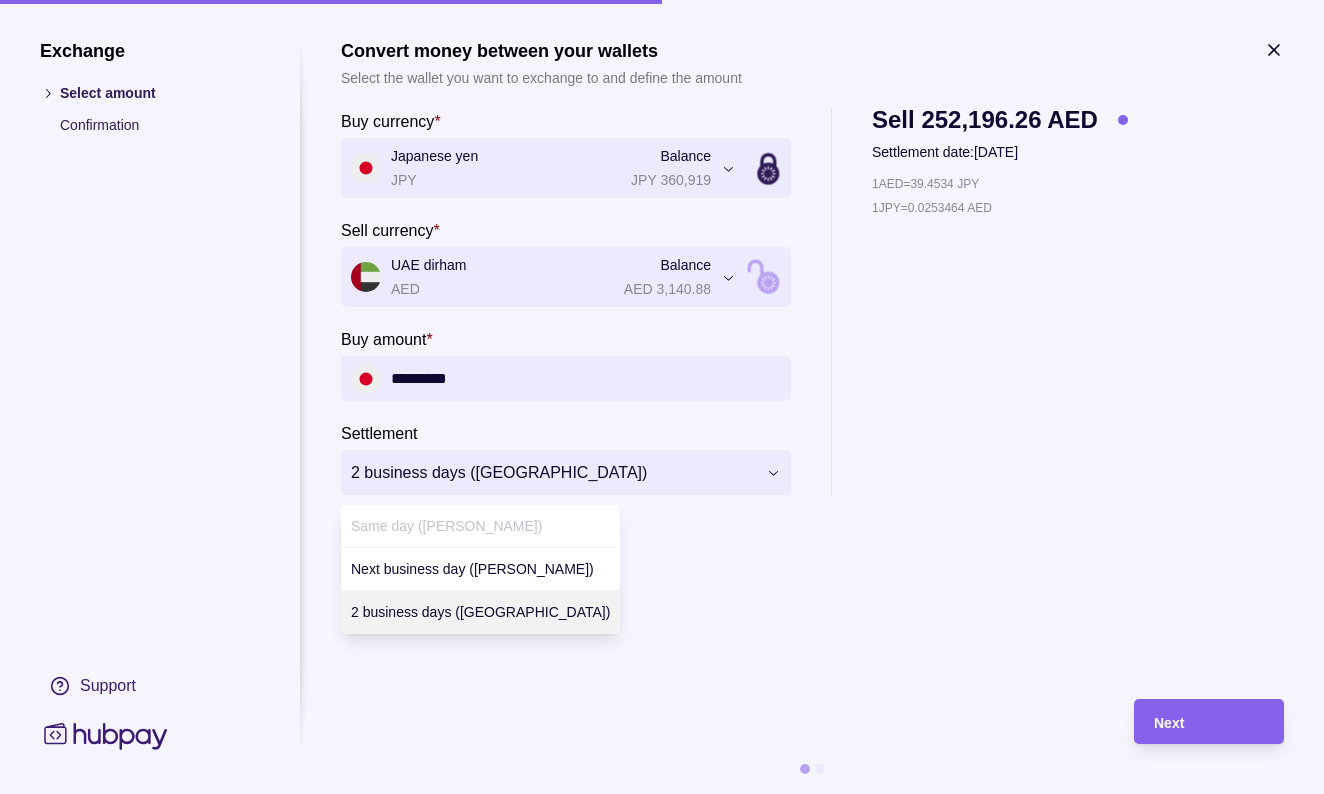 click on "**********" at bounding box center (662, 397) 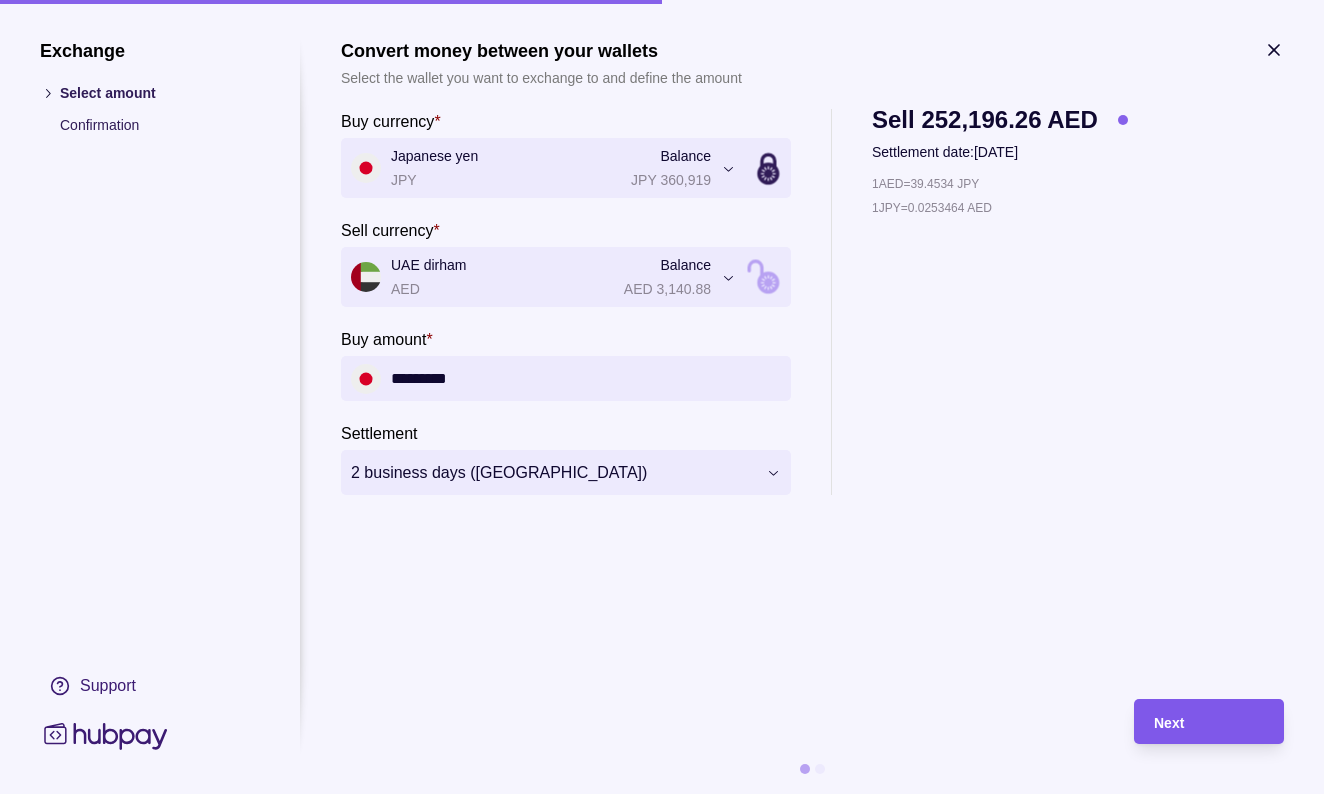 click on "Next" at bounding box center (1169, 723) 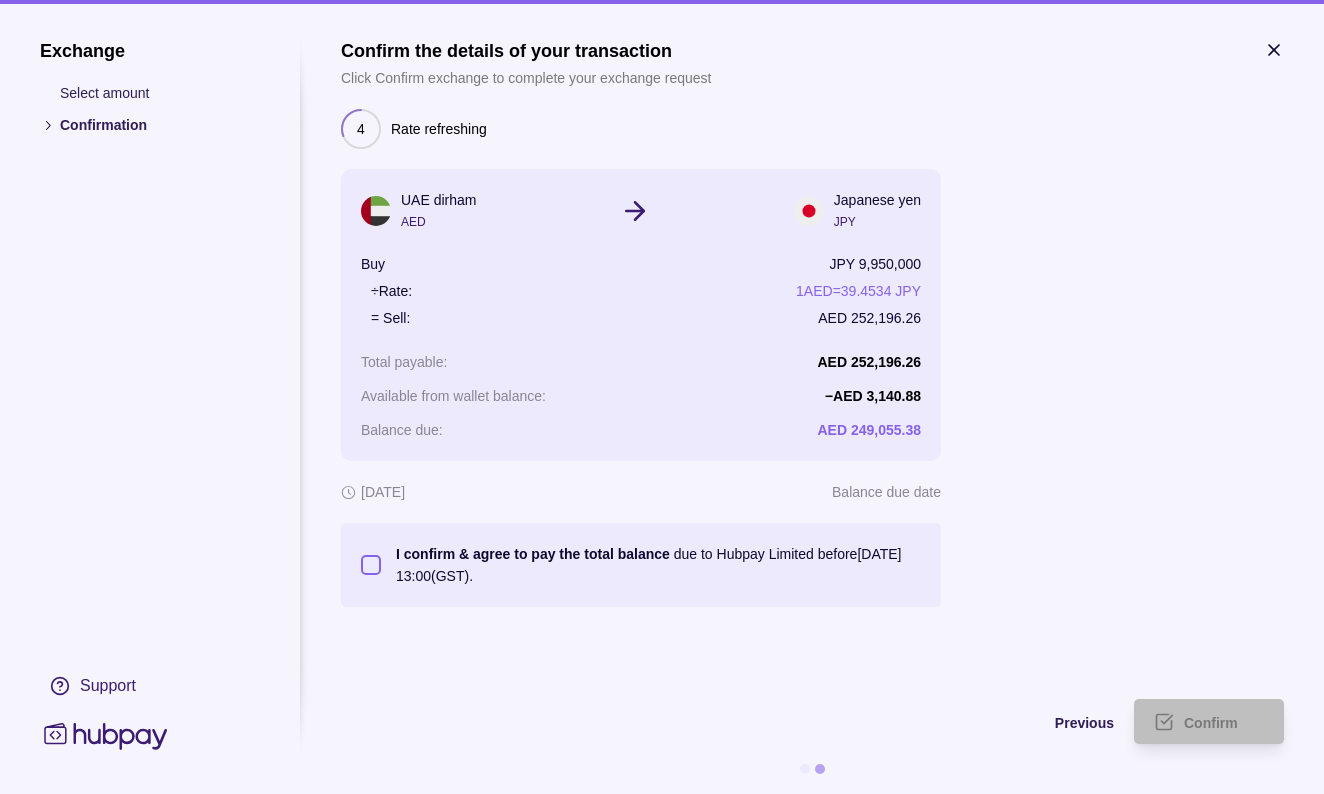 click on "I confirm & agree to pay the total balance   due to Hubpay Limited before  [DATE]   13:00  (GST)." at bounding box center (371, 565) 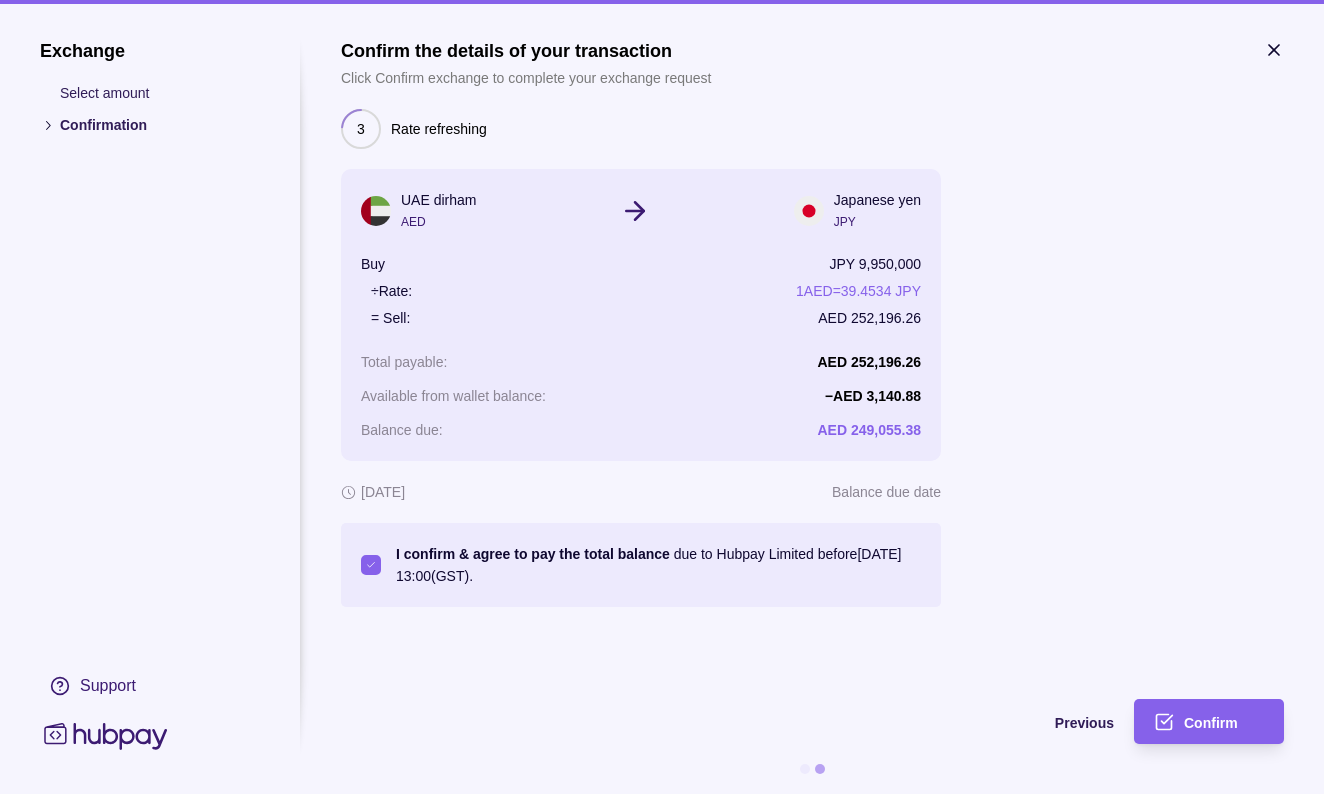 click on "I confirm & agree to pay the total balance   due to Hubpay Limited before  [DATE]   13:00  (GST)." at bounding box center [371, 565] 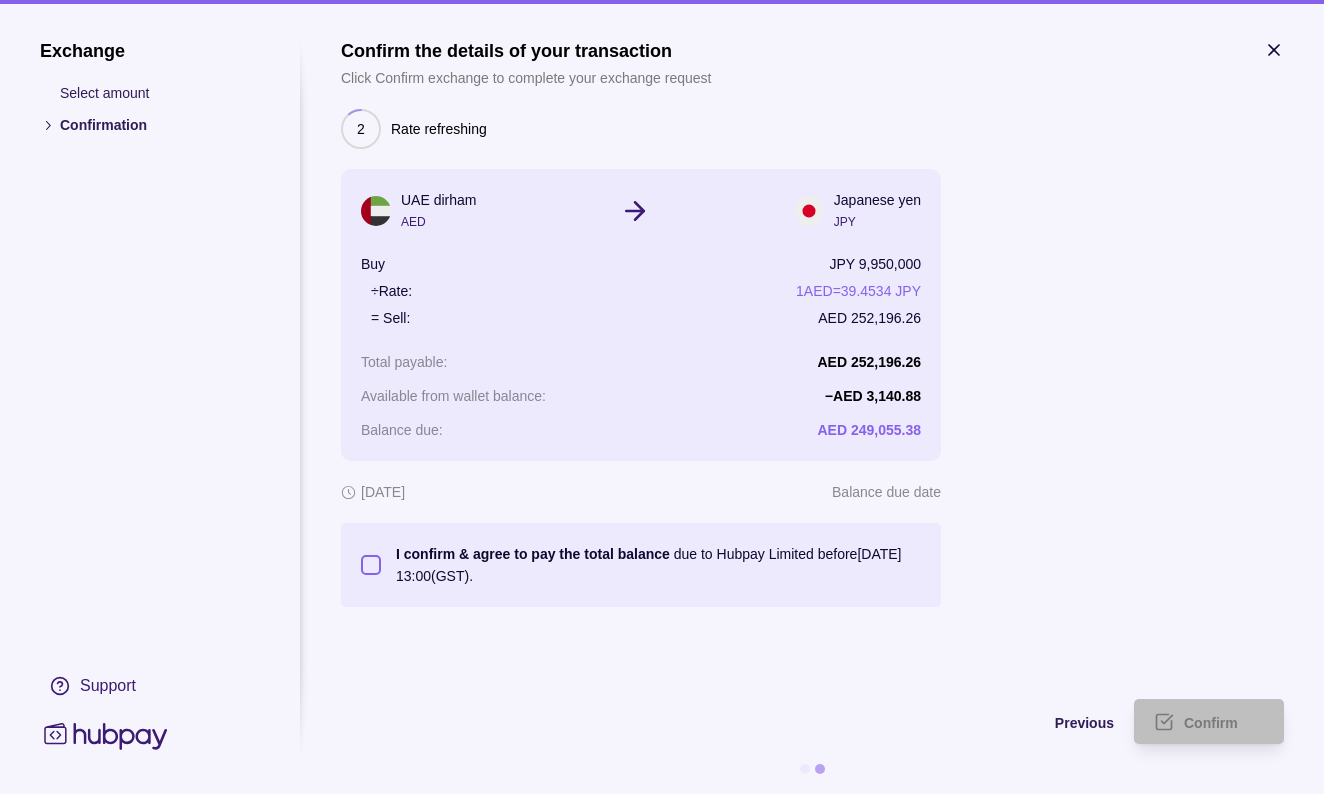 click on "I confirm & agree to pay the total balance   due to Hubpay Limited before  [DATE]   13:00  (GST)." at bounding box center (371, 565) 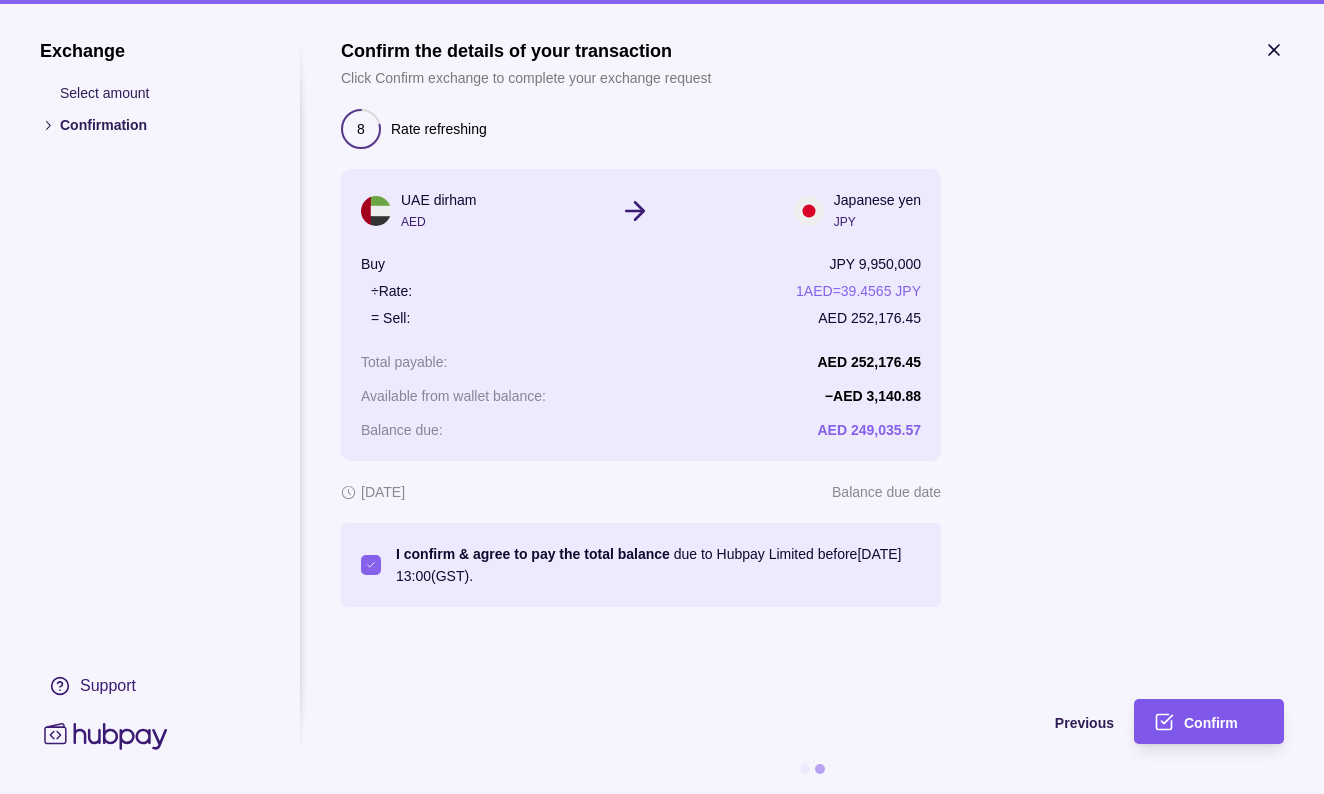 click on "Confirm" at bounding box center (1211, 723) 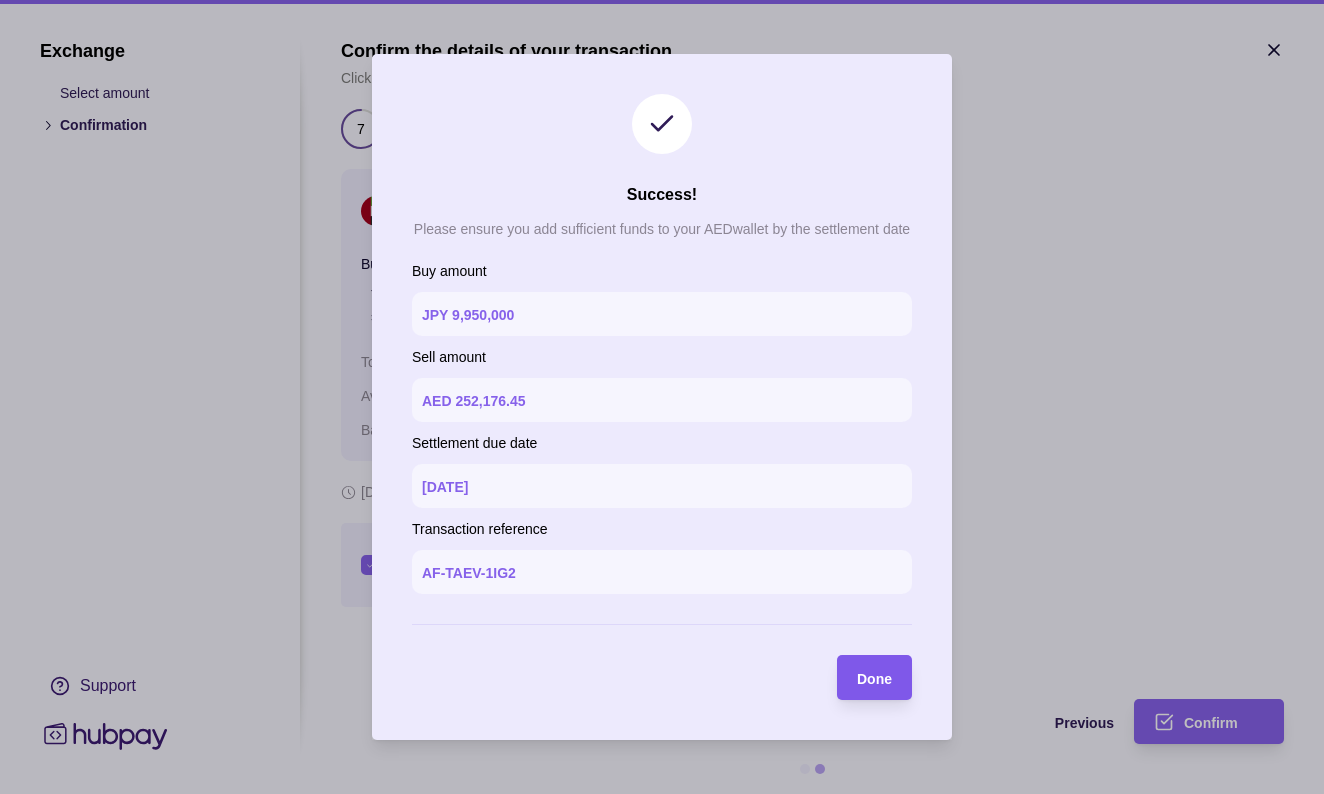 click on "Done" at bounding box center [874, 679] 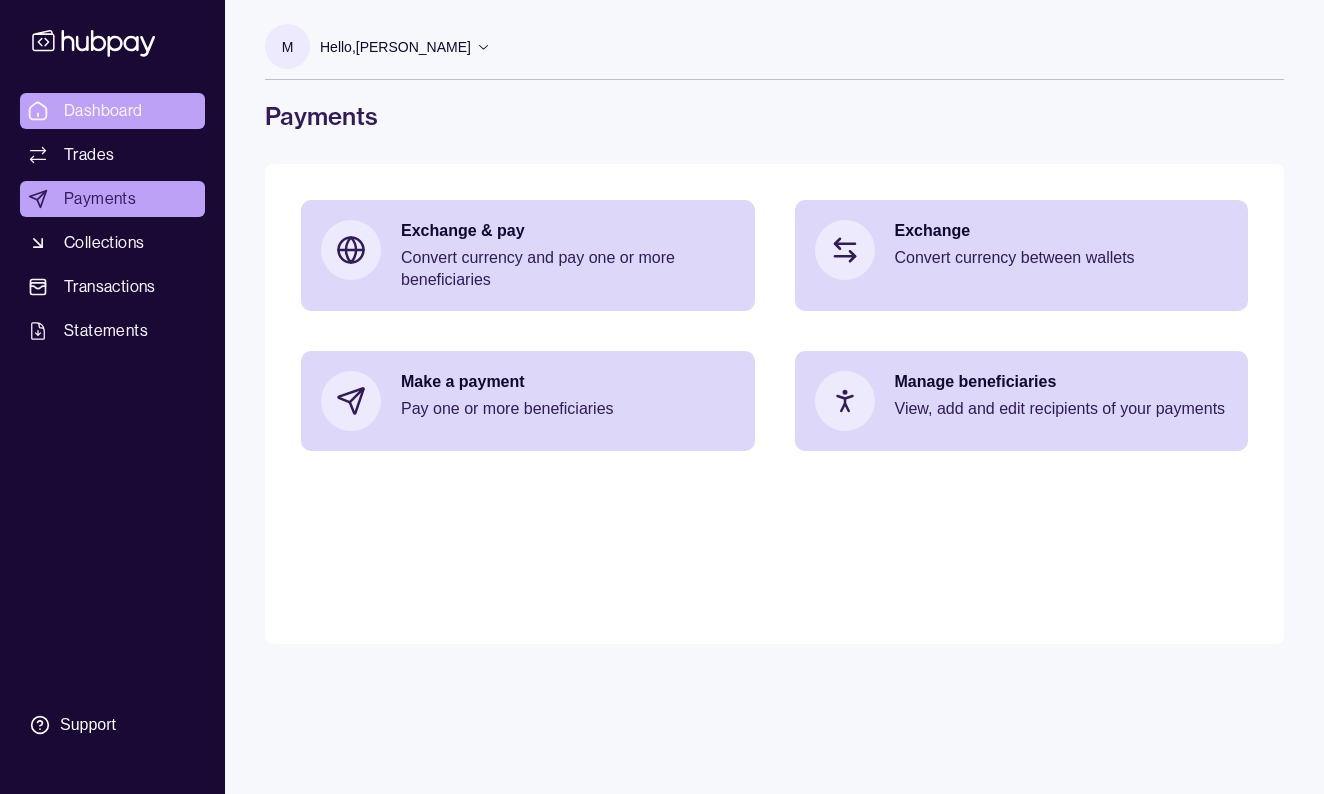 click on "Dashboard" at bounding box center [103, 111] 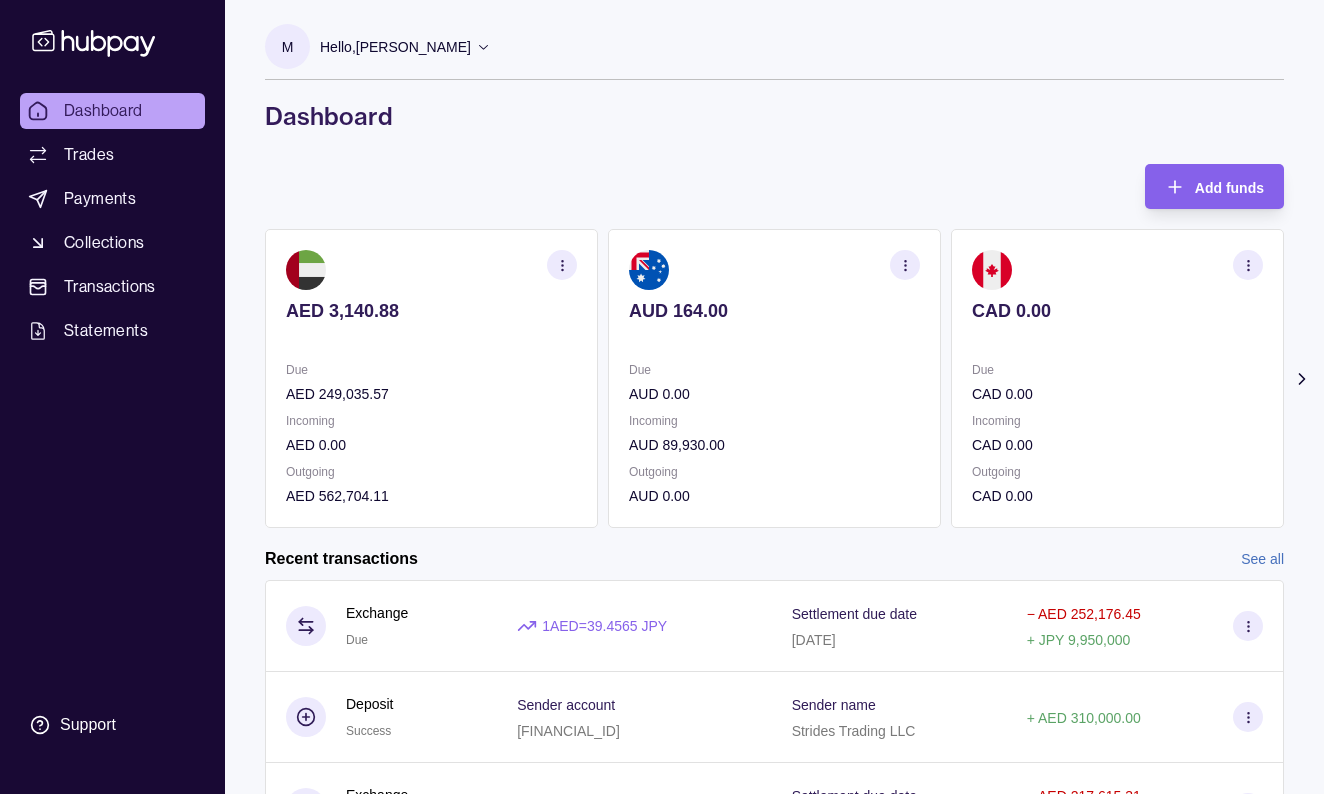scroll, scrollTop: 0, scrollLeft: 0, axis: both 